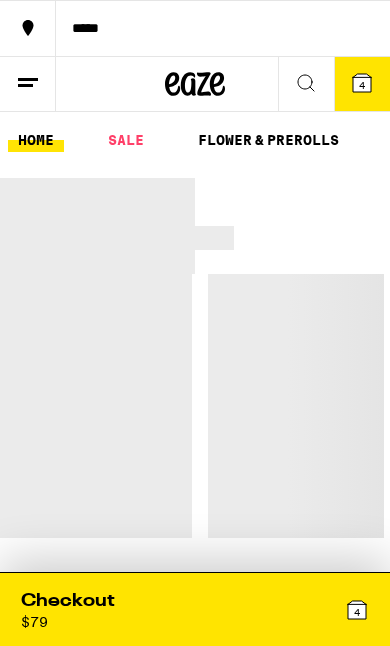 scroll, scrollTop: 0, scrollLeft: 0, axis: both 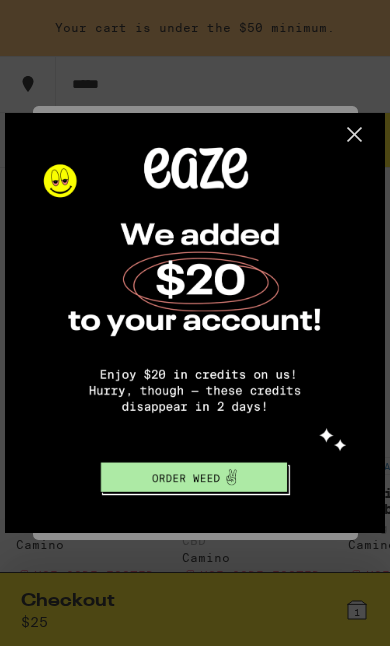click at bounding box center (337, 142) 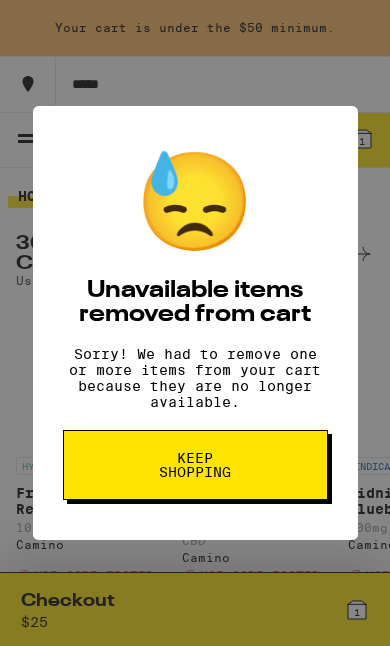 click on "Keep Shopping" at bounding box center [195, 465] 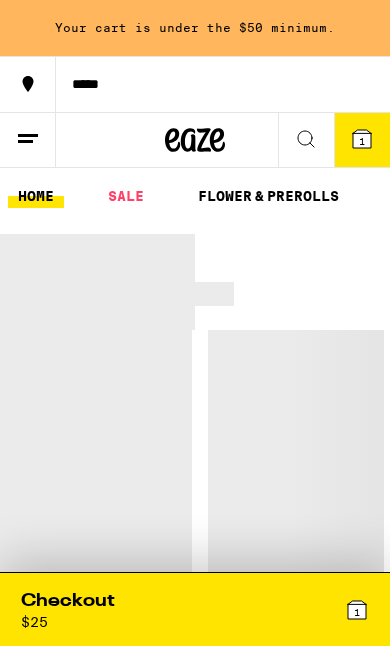 scroll, scrollTop: 0, scrollLeft: 0, axis: both 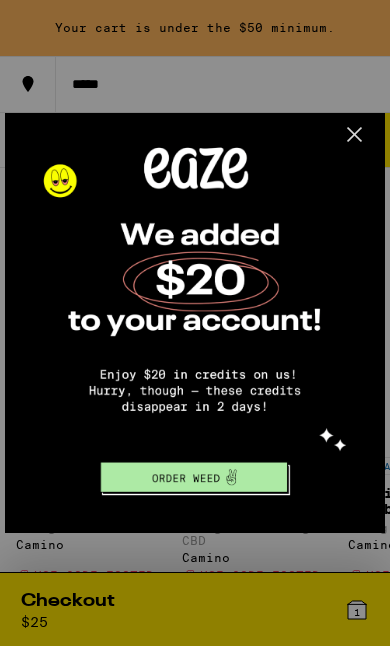 click at bounding box center [193, 321] 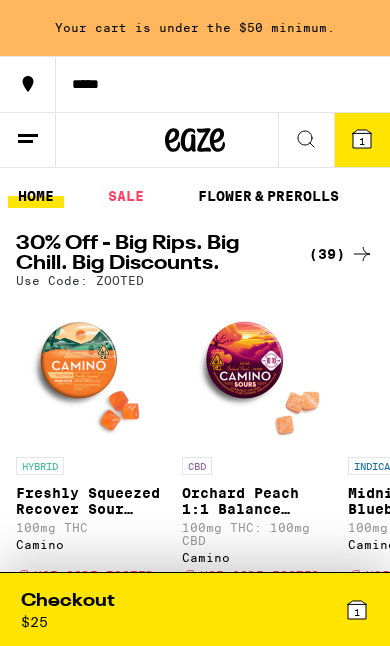 scroll, scrollTop: 0, scrollLeft: 0, axis: both 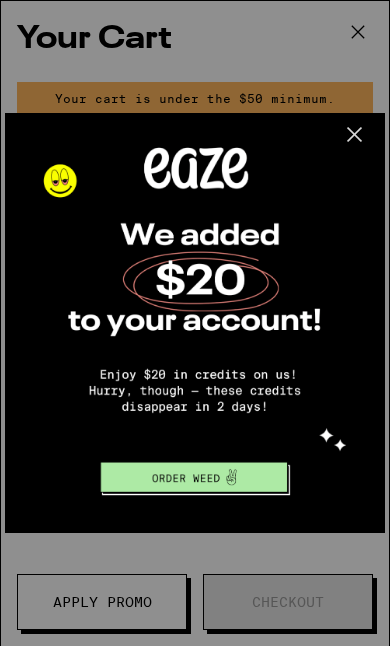 click at bounding box center (193, 321) 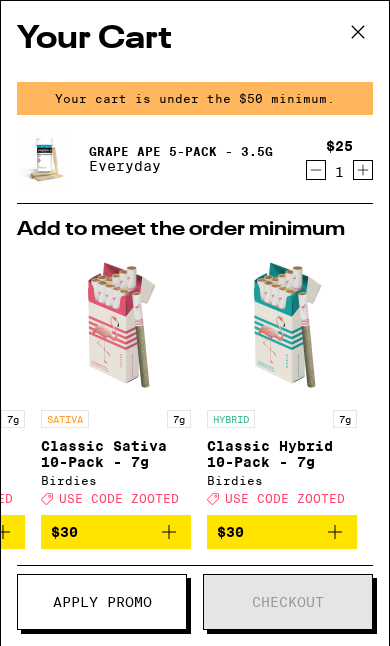 scroll, scrollTop: 0, scrollLeft: 1304, axis: horizontal 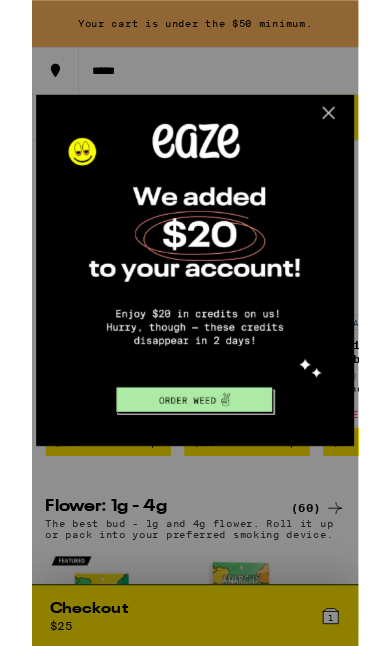 click at bounding box center (368, 123) 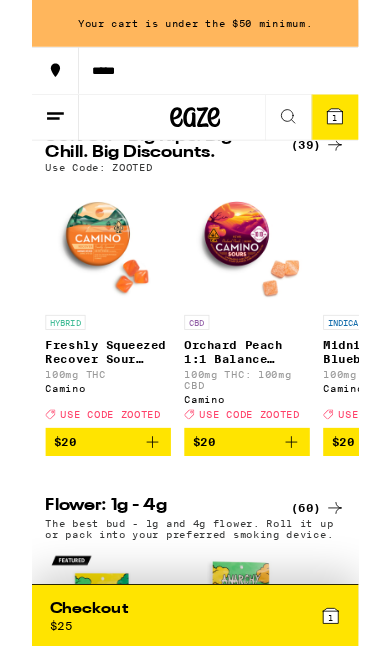 click 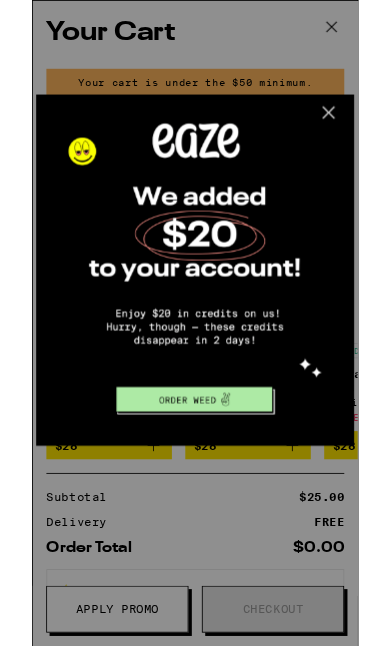 click at bounding box center (368, 123) 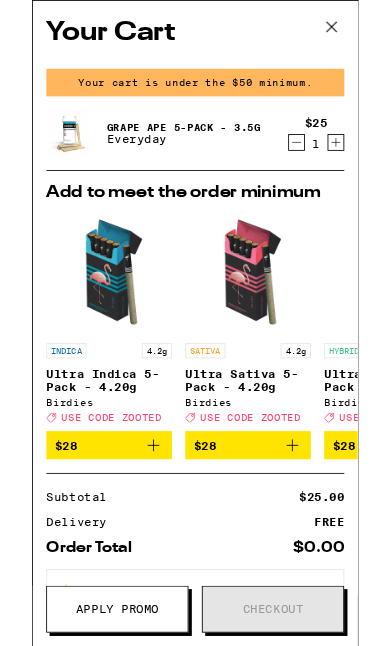scroll, scrollTop: 0, scrollLeft: 0, axis: both 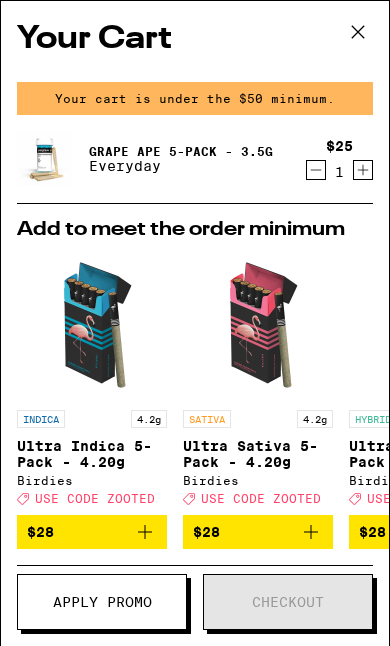 click at bounding box center (45, 159) 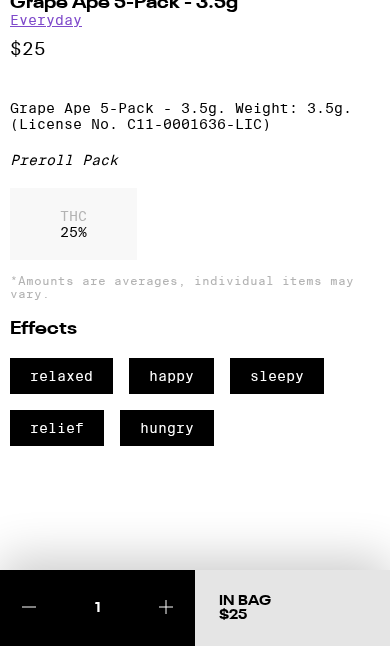 scroll, scrollTop: 471, scrollLeft: 0, axis: vertical 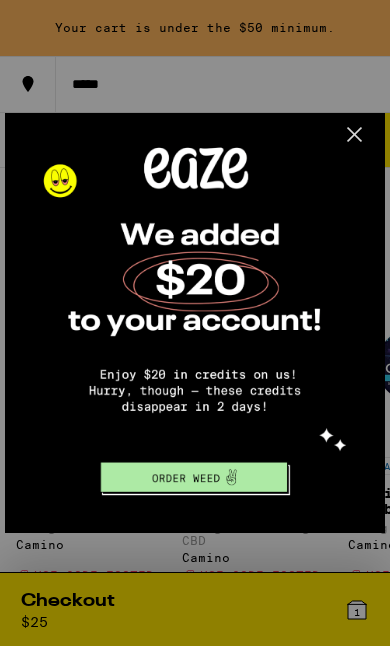 click at bounding box center [337, 142] 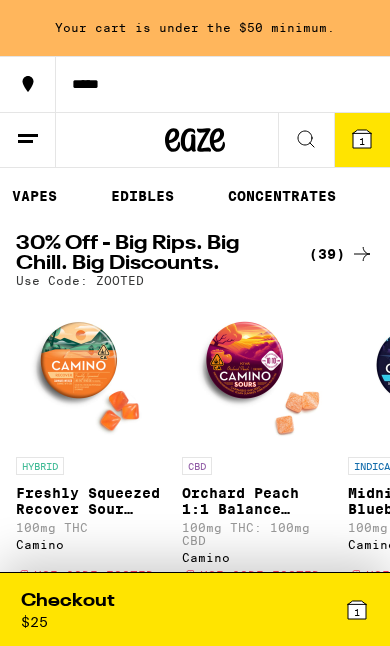 scroll, scrollTop: 0, scrollLeft: 383, axis: horizontal 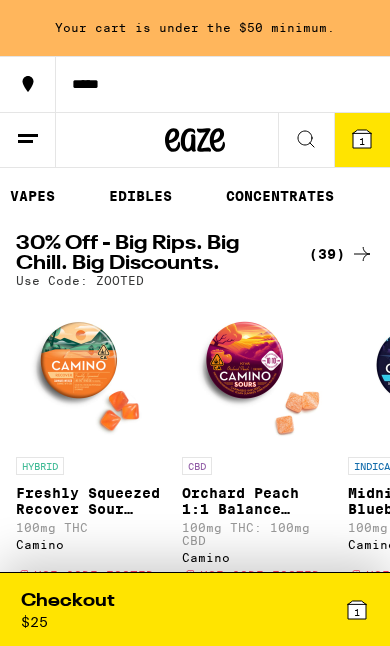 click on "CONCENTRATES" at bounding box center [280, 196] 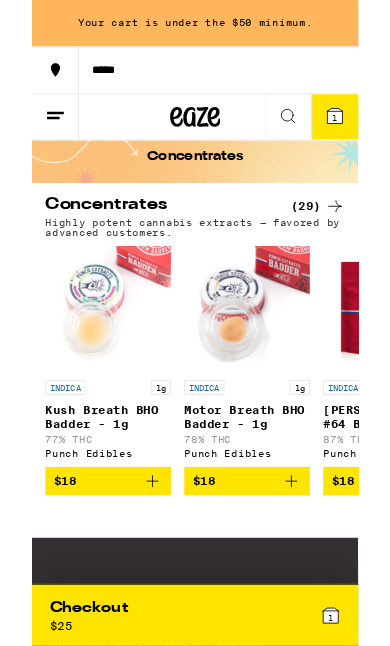 scroll, scrollTop: 76, scrollLeft: 0, axis: vertical 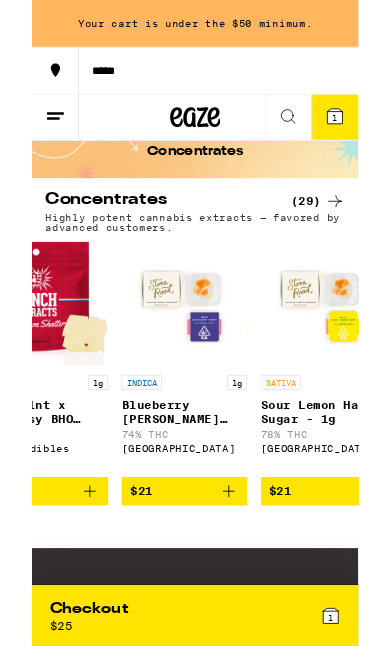 click at bounding box center (182, 364) 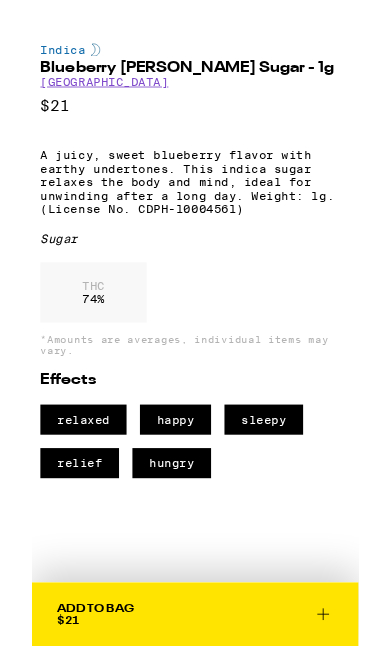 scroll, scrollTop: 402, scrollLeft: 0, axis: vertical 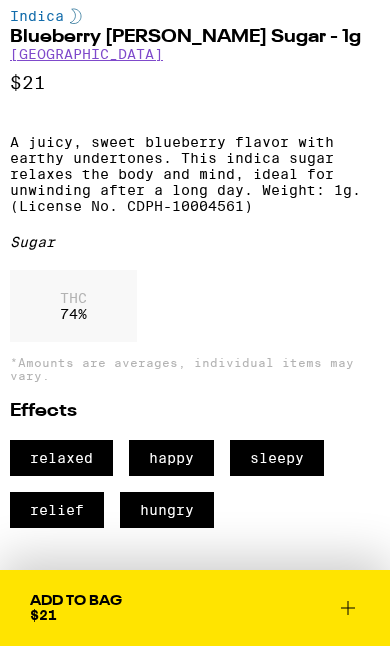 click on "Add To Bag" at bounding box center [76, 601] 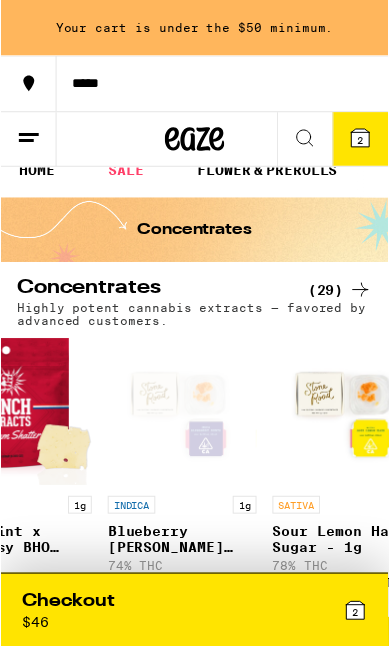 scroll, scrollTop: 0, scrollLeft: 0, axis: both 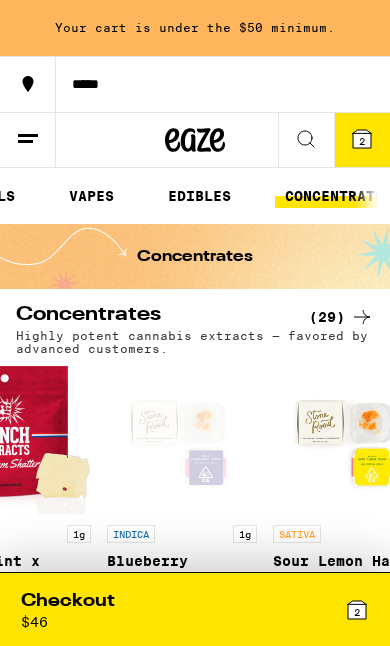 click on "EDIBLES" at bounding box center (199, 196) 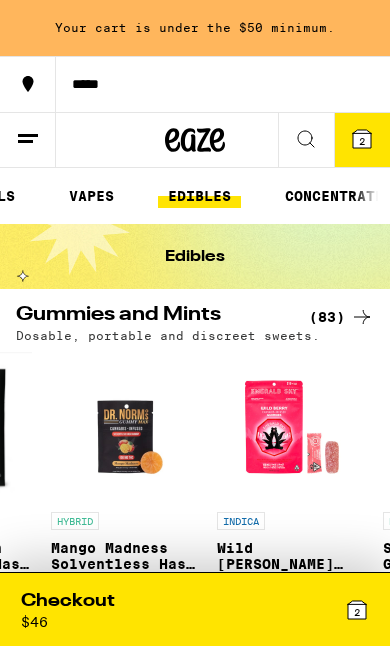 scroll, scrollTop: 0, scrollLeft: 1446, axis: horizontal 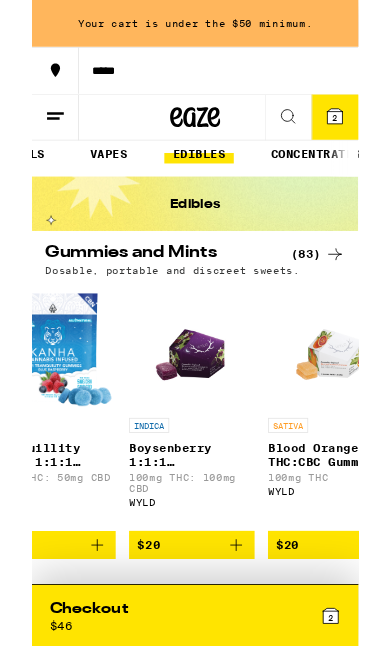 click on "$20" at bounding box center (191, 651) 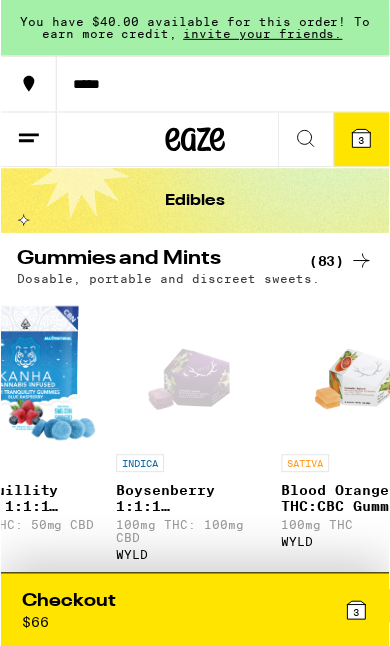 scroll, scrollTop: 56, scrollLeft: 0, axis: vertical 